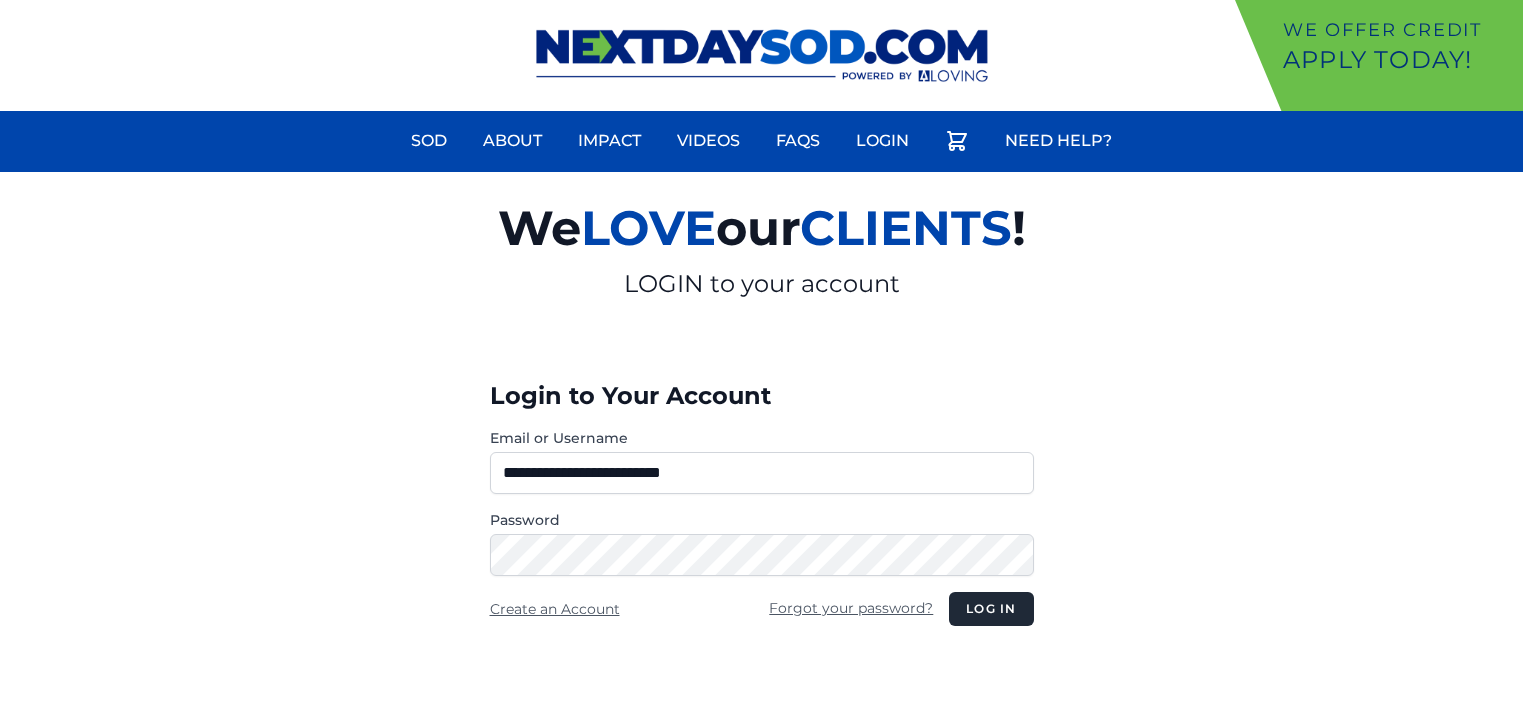 scroll, scrollTop: 0, scrollLeft: 0, axis: both 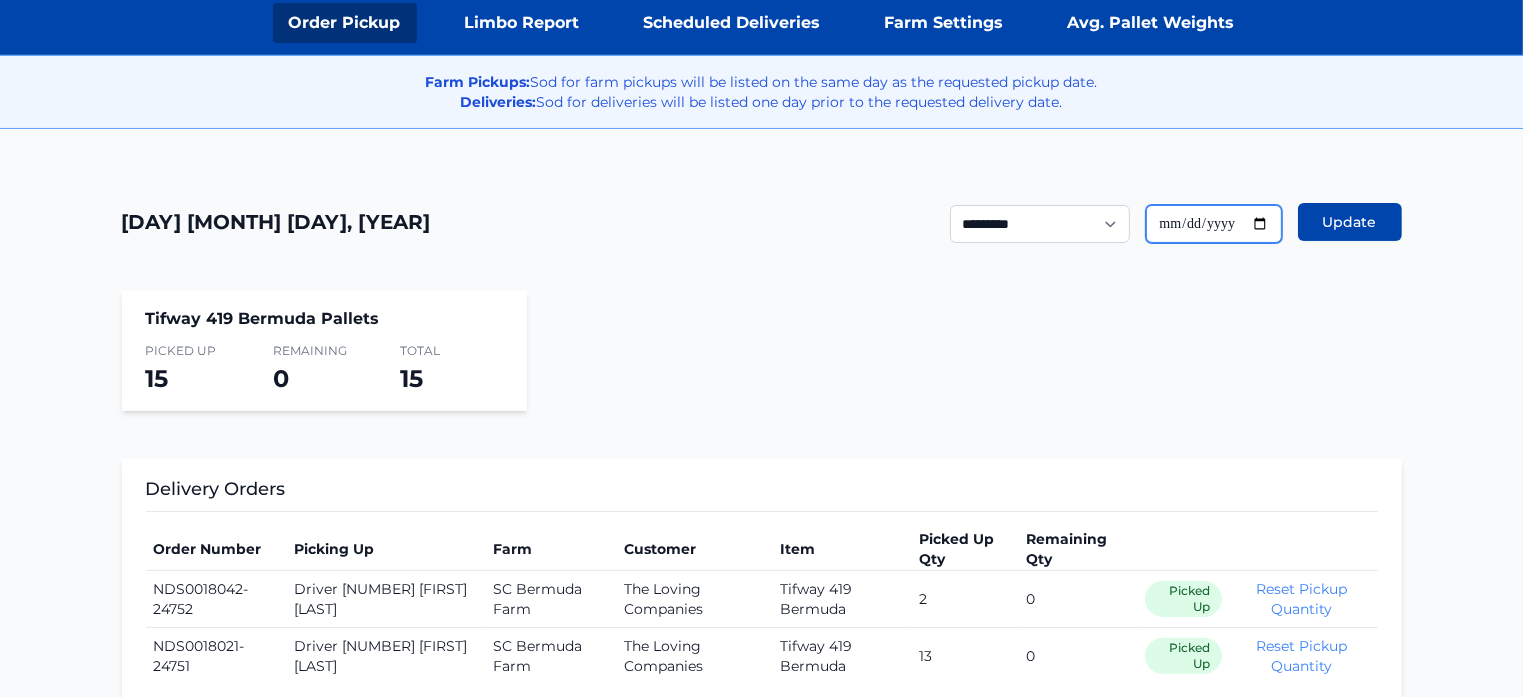 click on "**********" at bounding box center (1214, 224) 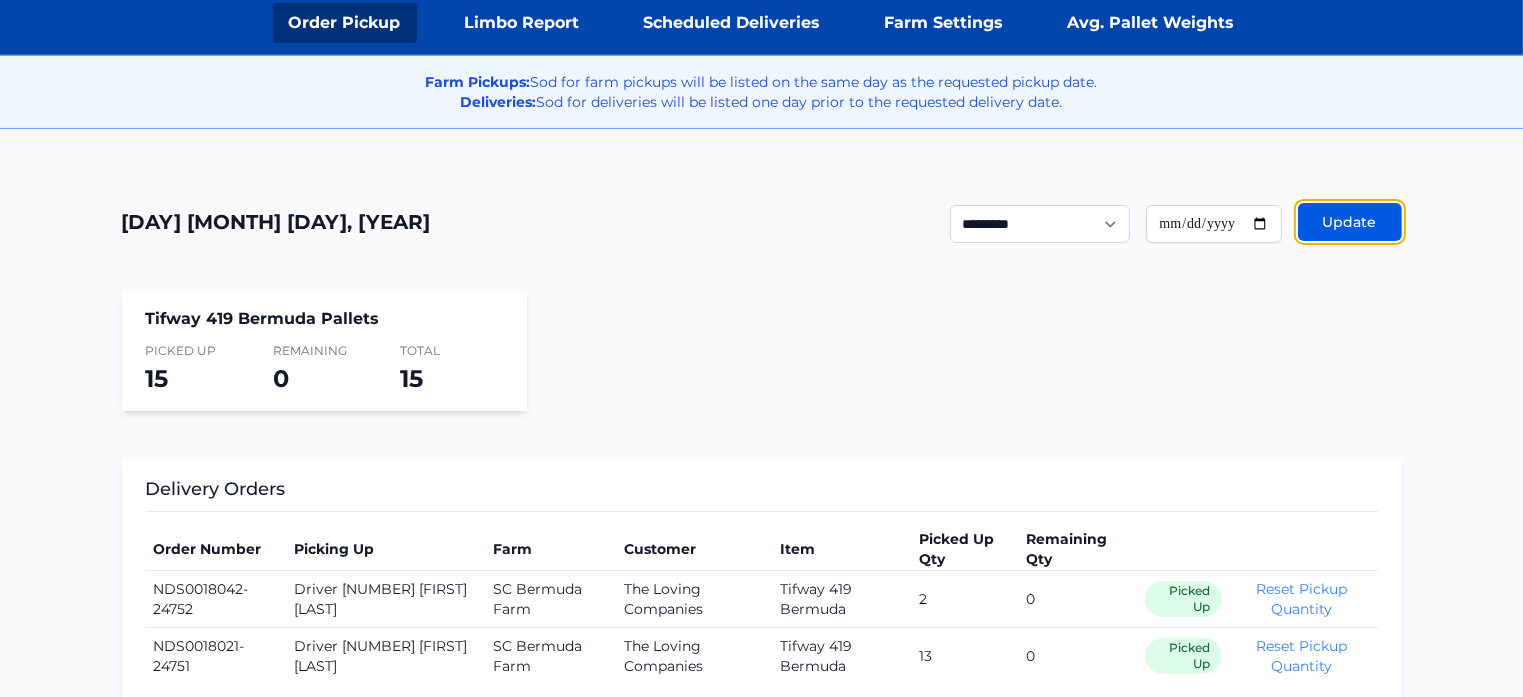 click on "Update" at bounding box center (1350, 222) 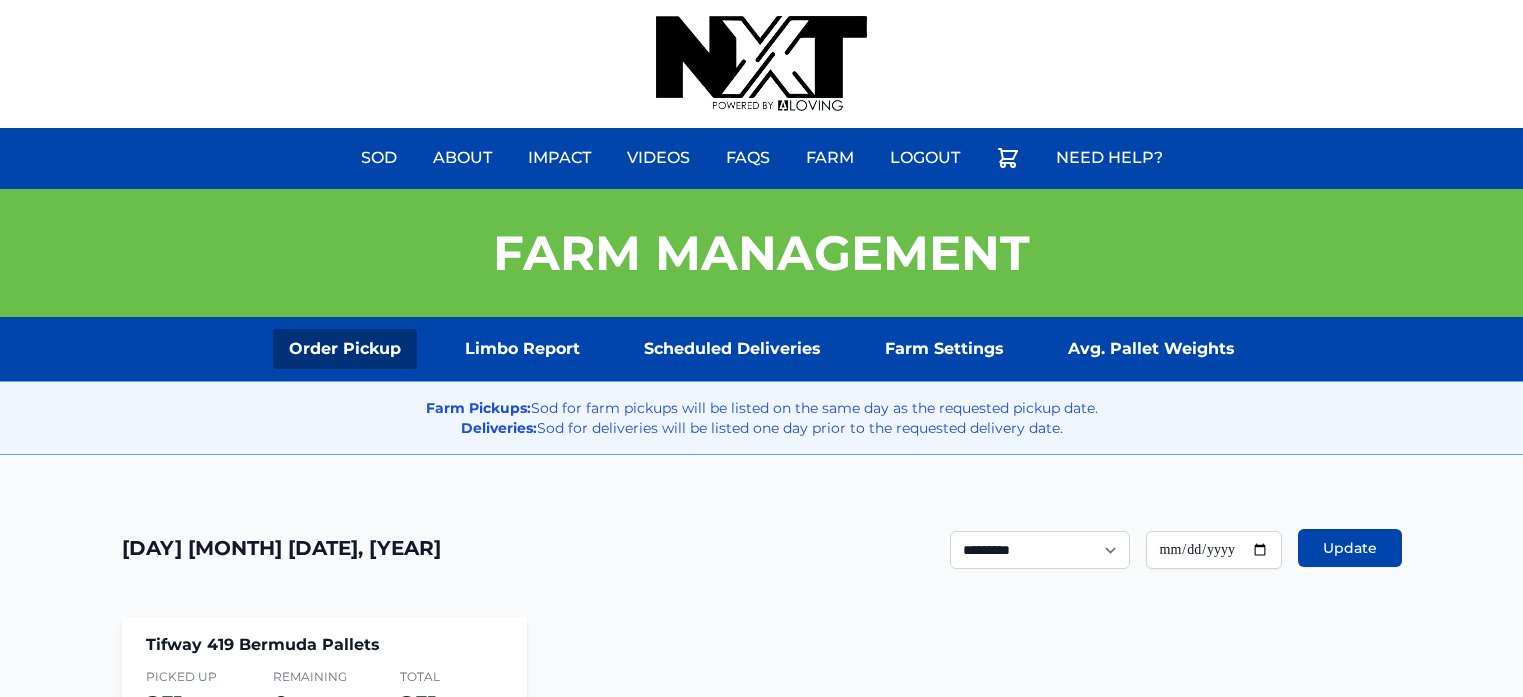 scroll, scrollTop: 0, scrollLeft: 0, axis: both 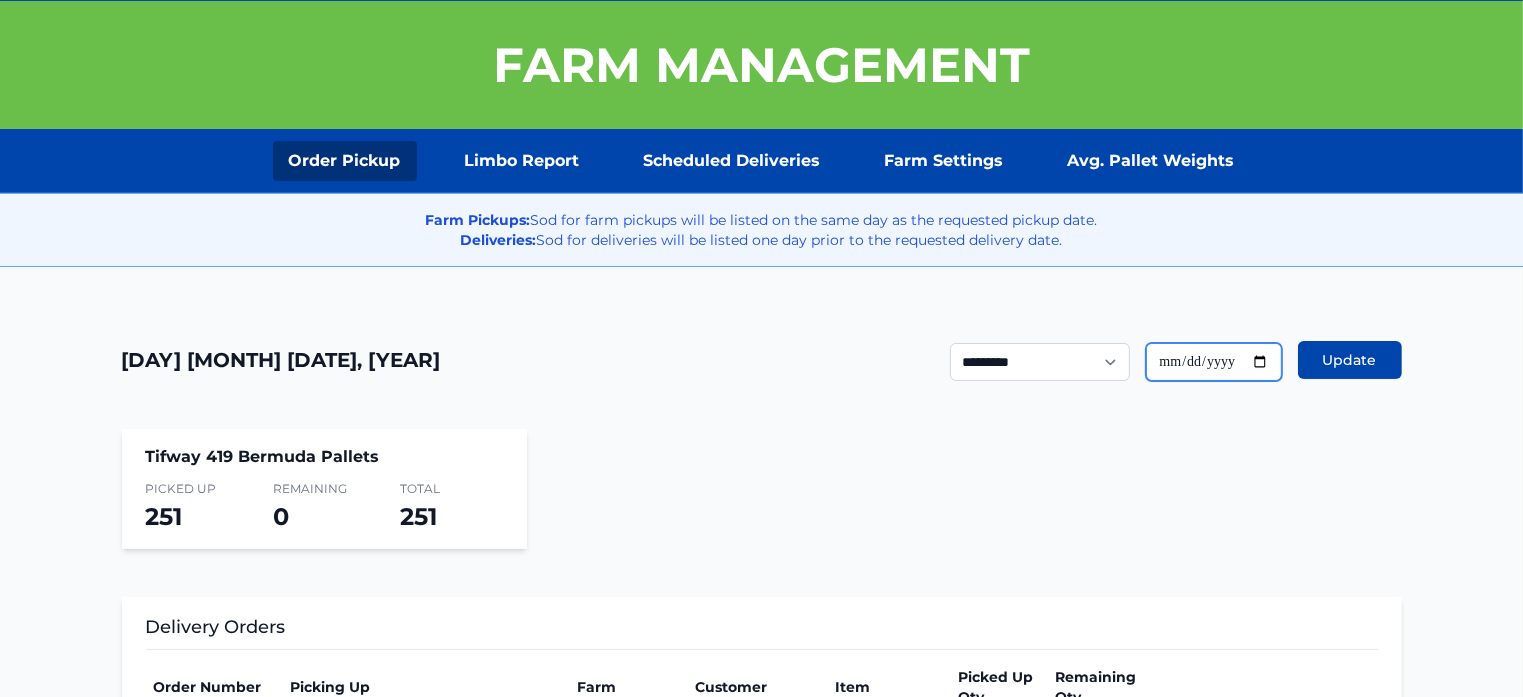 click on "**********" at bounding box center (1214, 362) 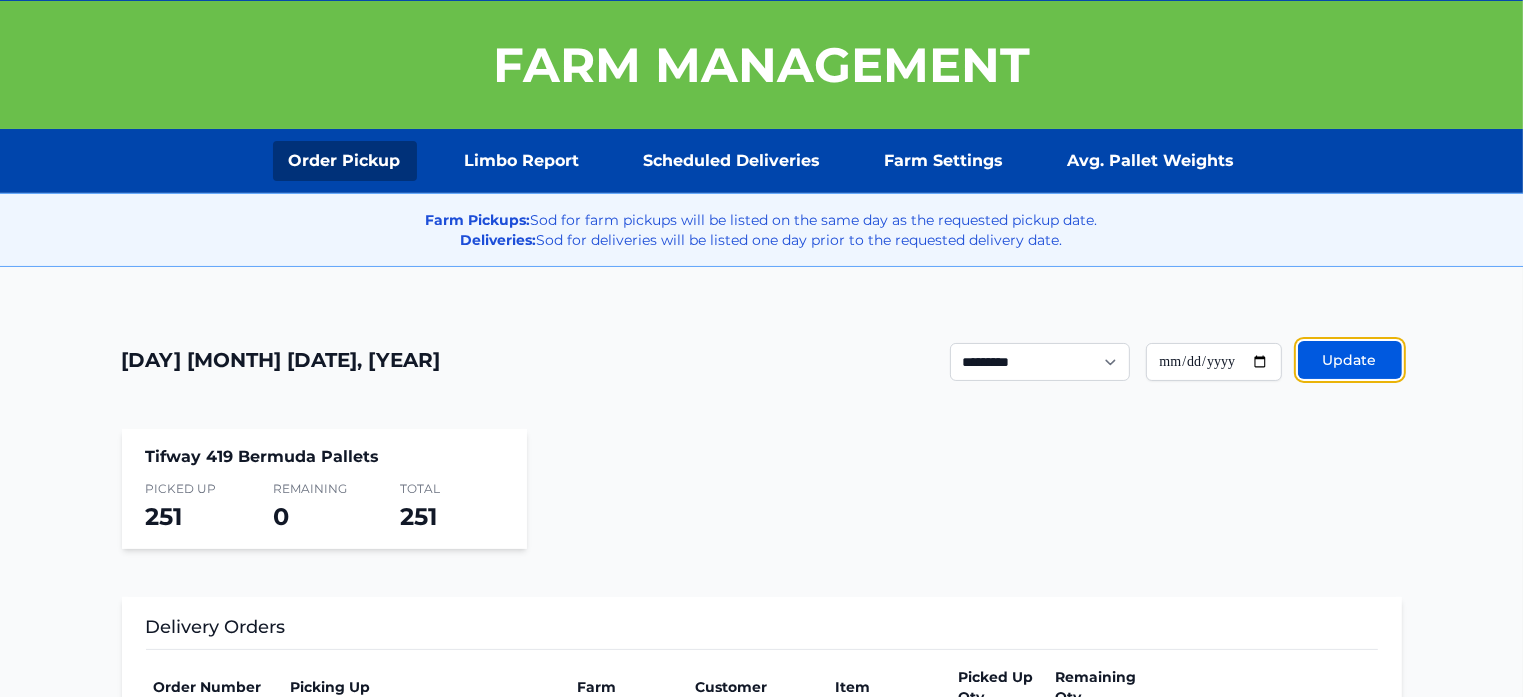 click on "Update" at bounding box center [1350, 360] 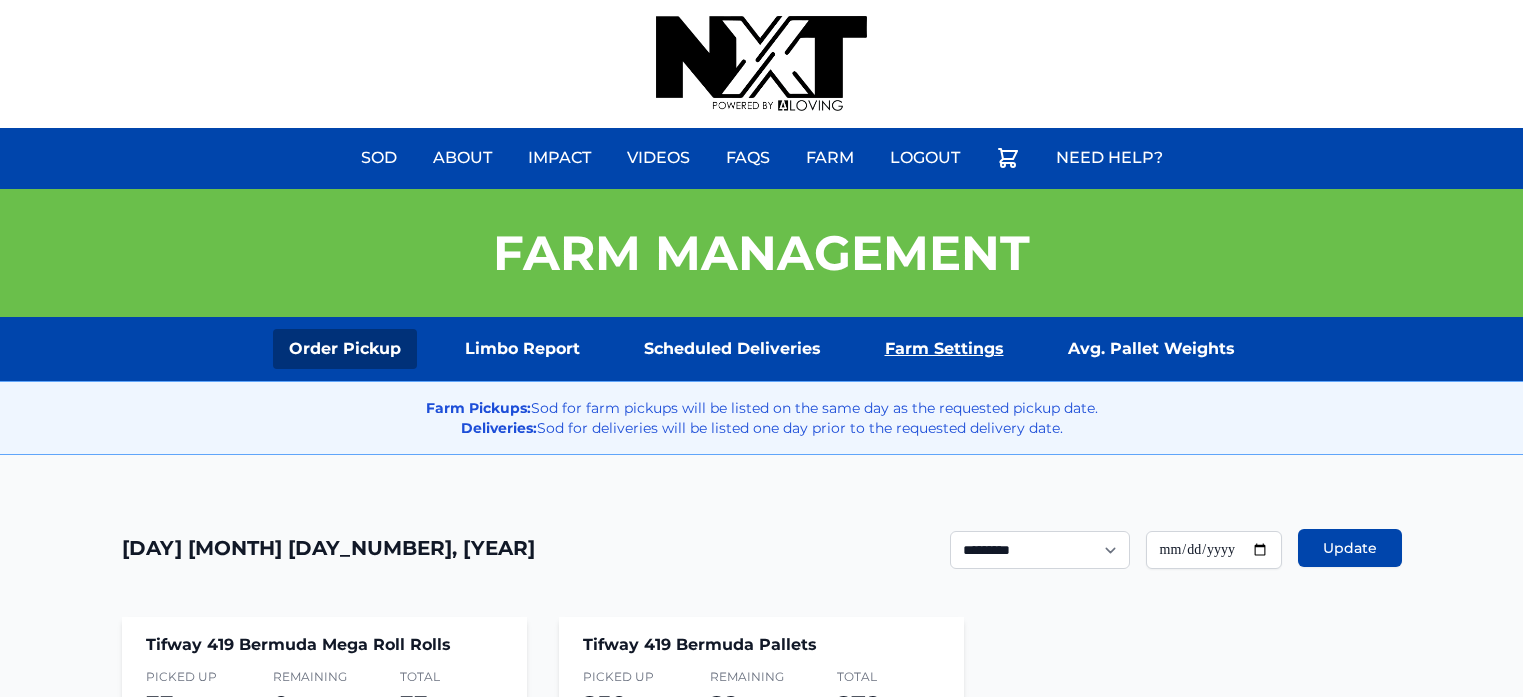scroll, scrollTop: 0, scrollLeft: 0, axis: both 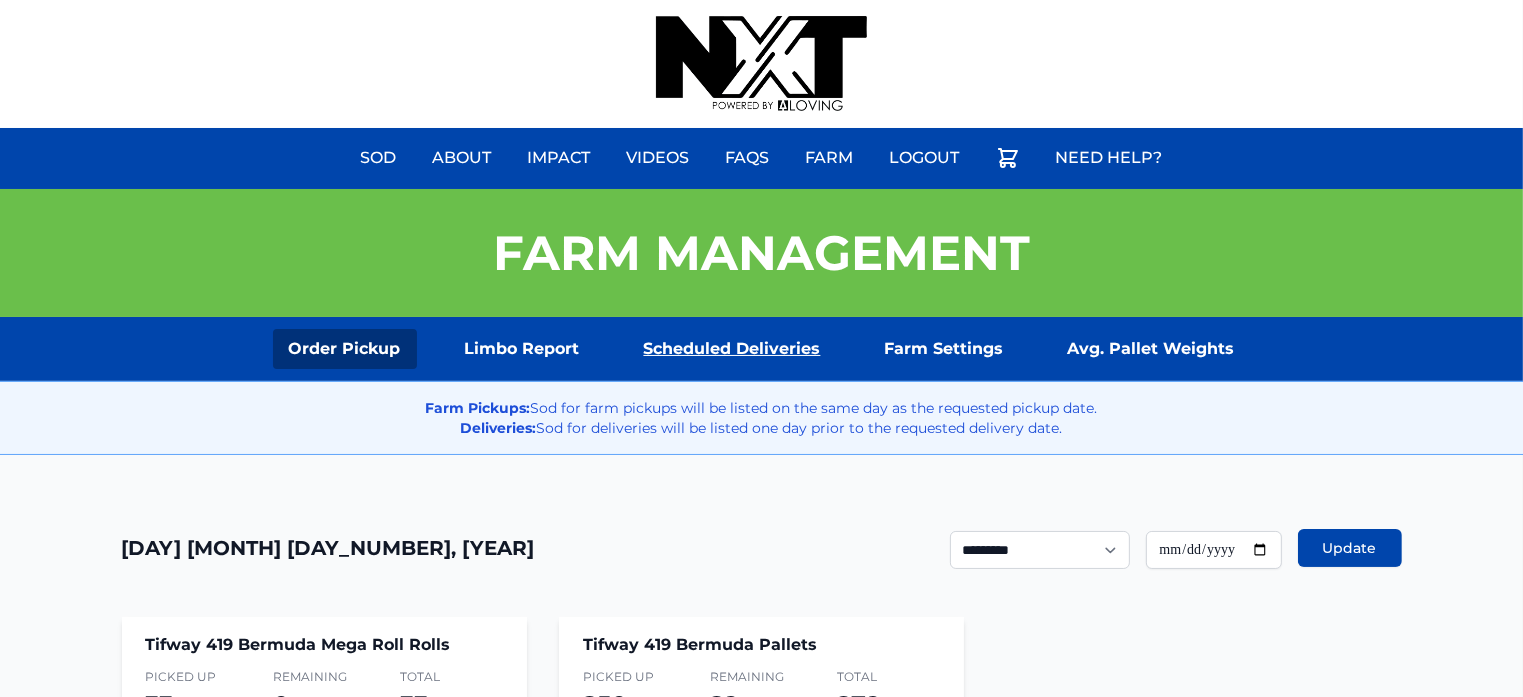 click on "Scheduled Deliveries" at bounding box center (732, 349) 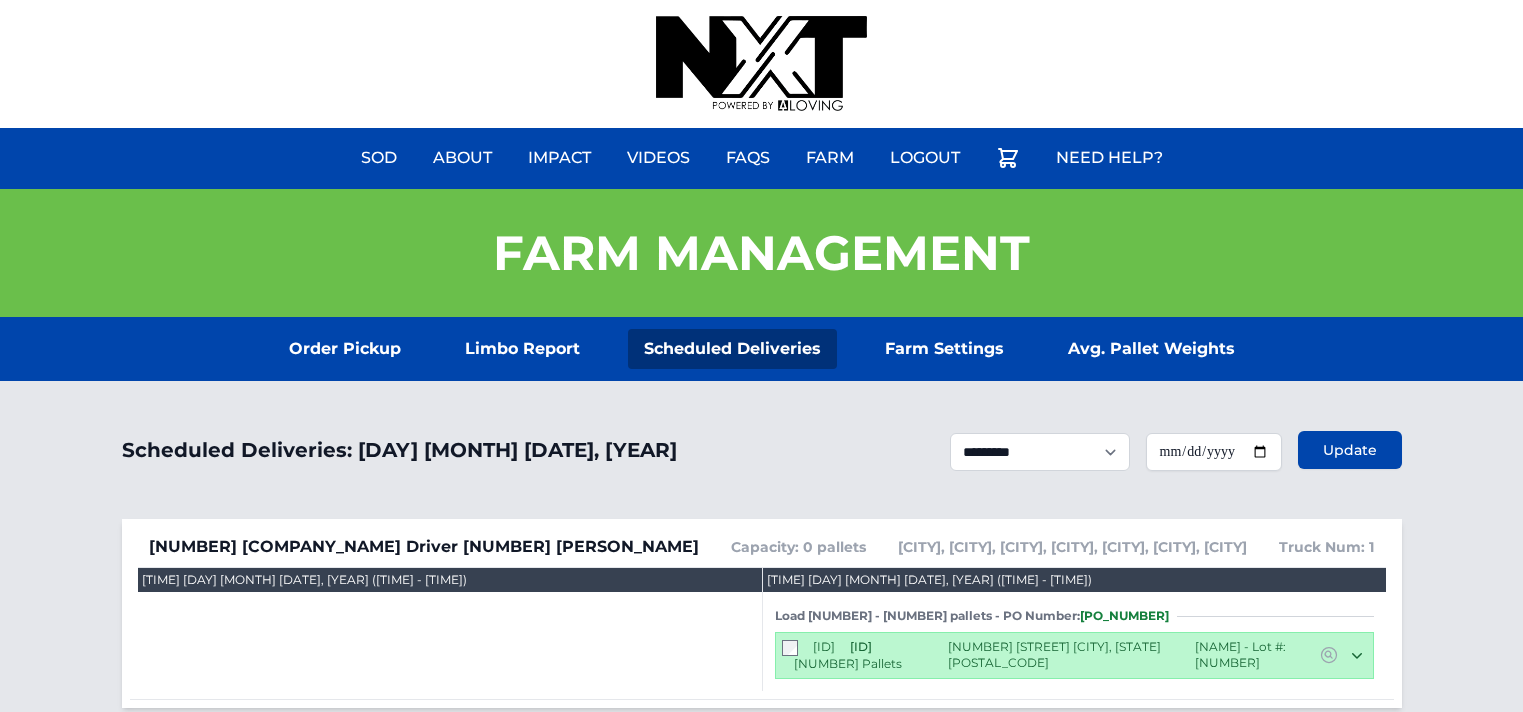 scroll, scrollTop: 0, scrollLeft: 0, axis: both 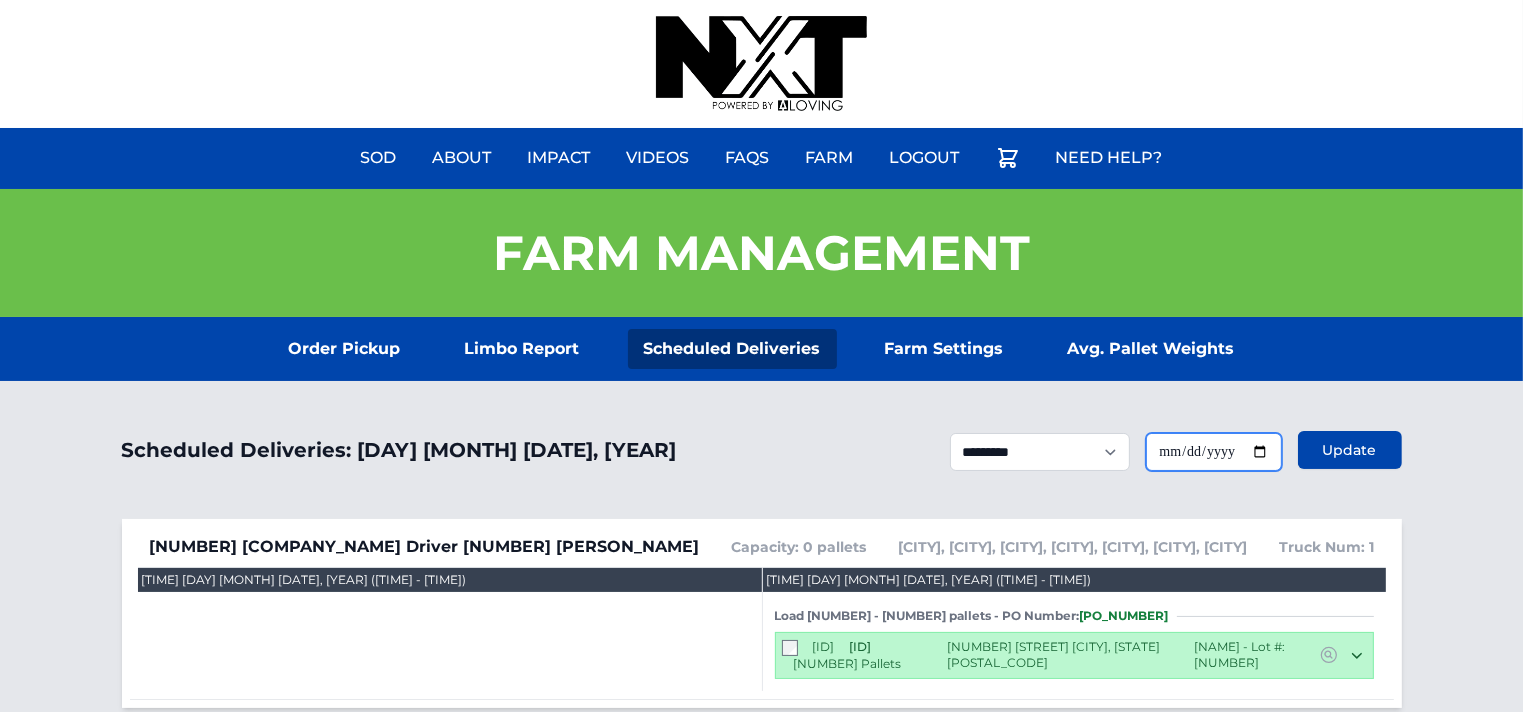 click on "**********" at bounding box center (1214, 452) 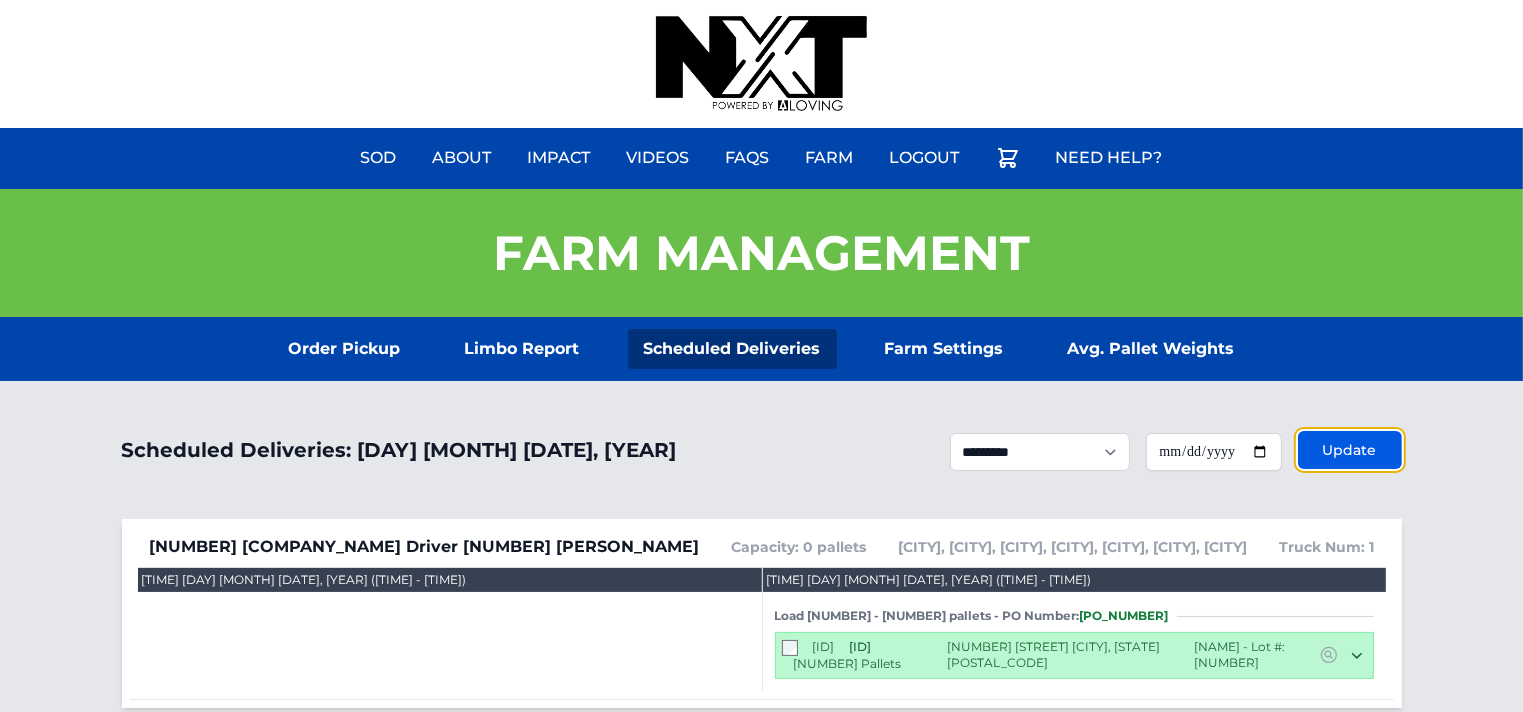 click on "Update" at bounding box center [1350, 450] 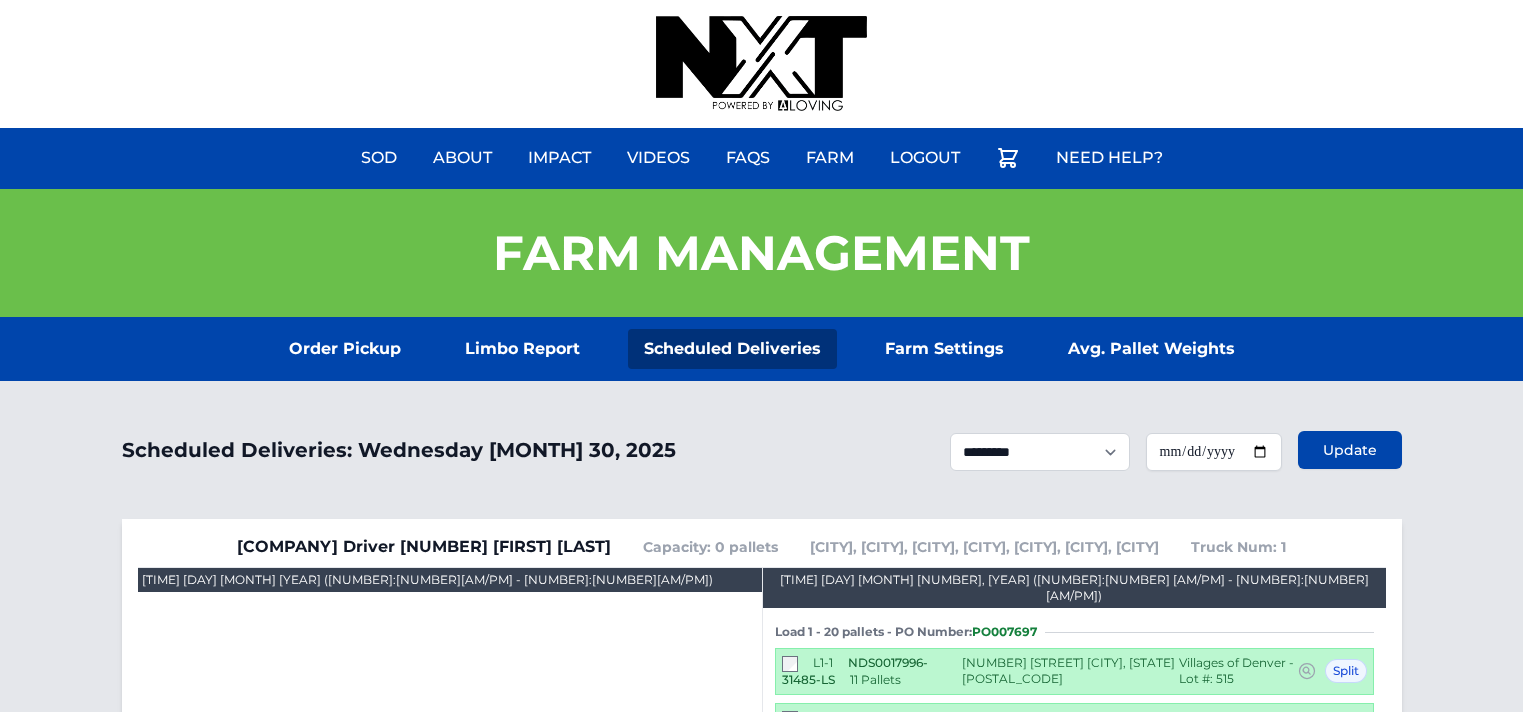 scroll, scrollTop: 484, scrollLeft: 0, axis: vertical 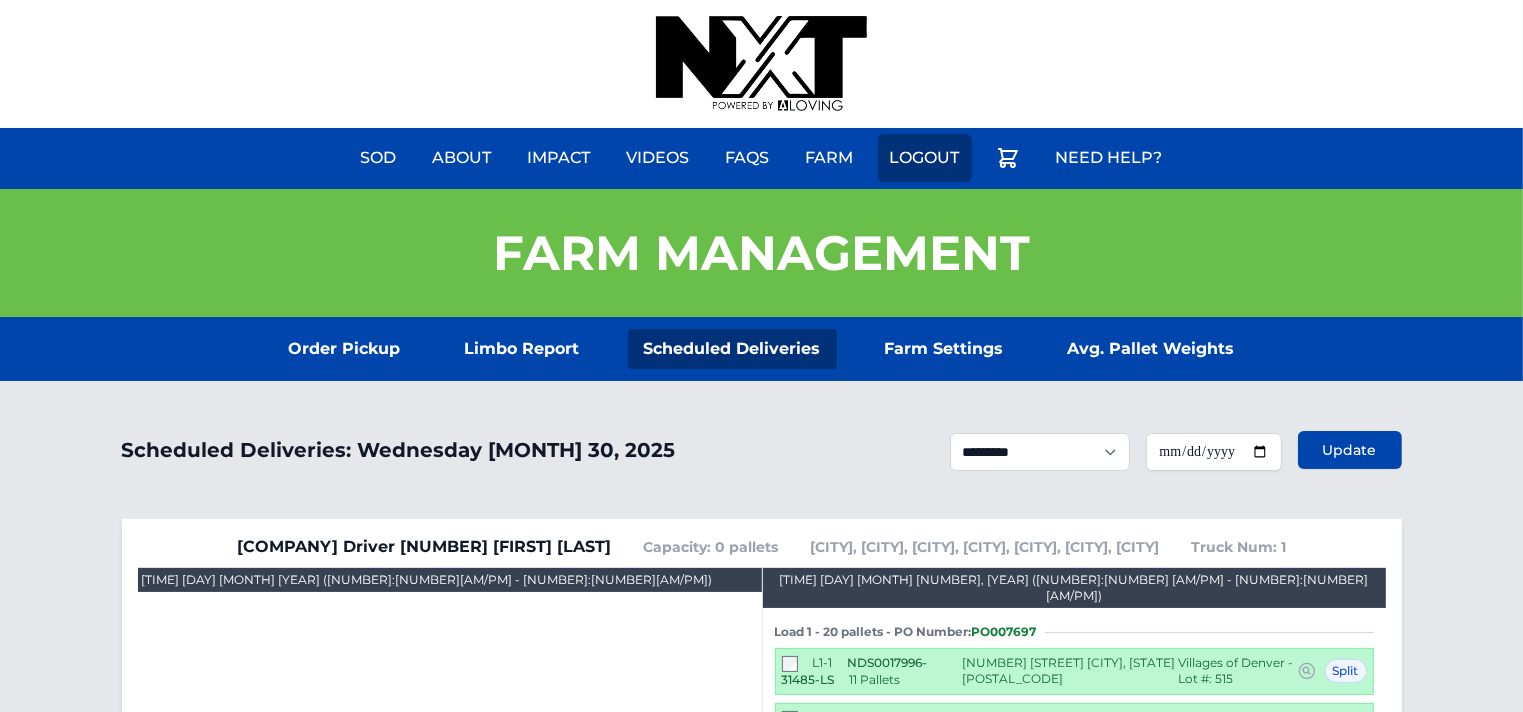 click on "Logout" at bounding box center (925, 158) 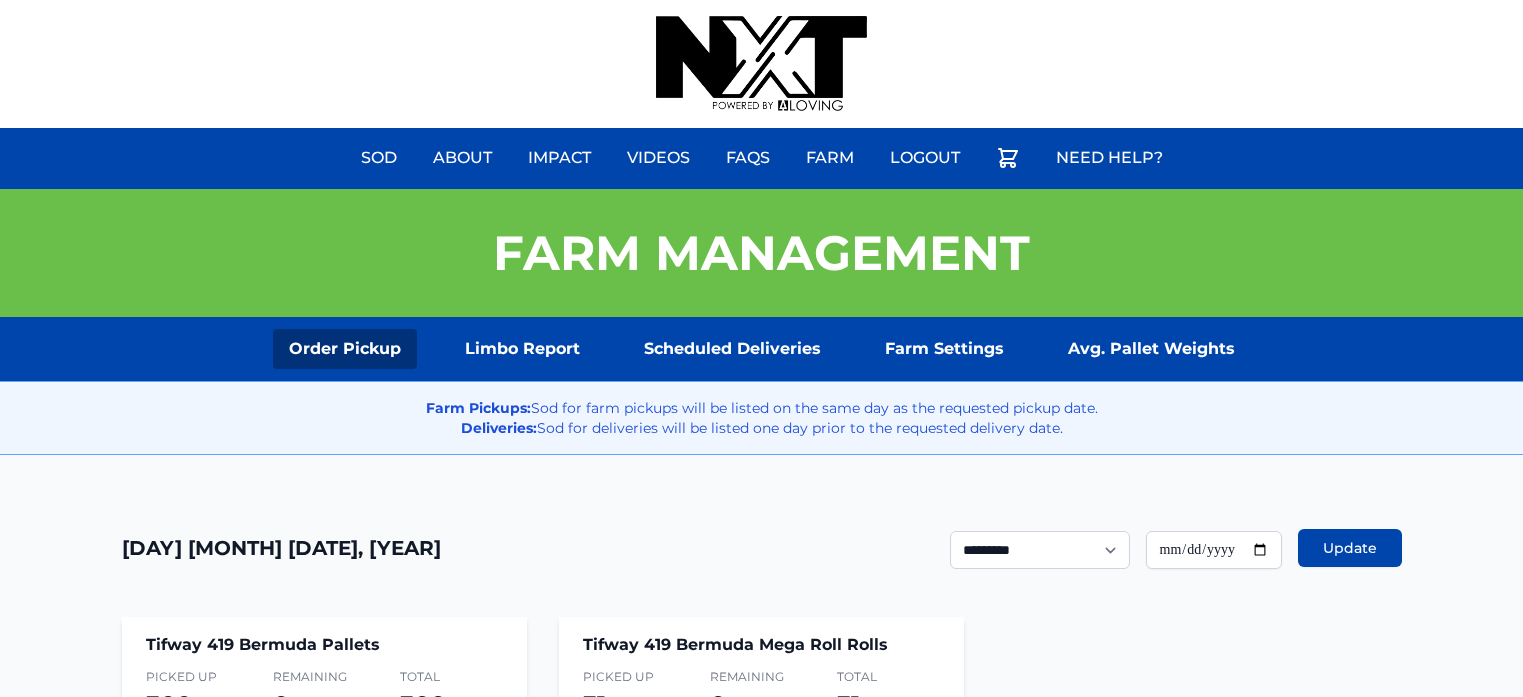 scroll, scrollTop: 0, scrollLeft: 0, axis: both 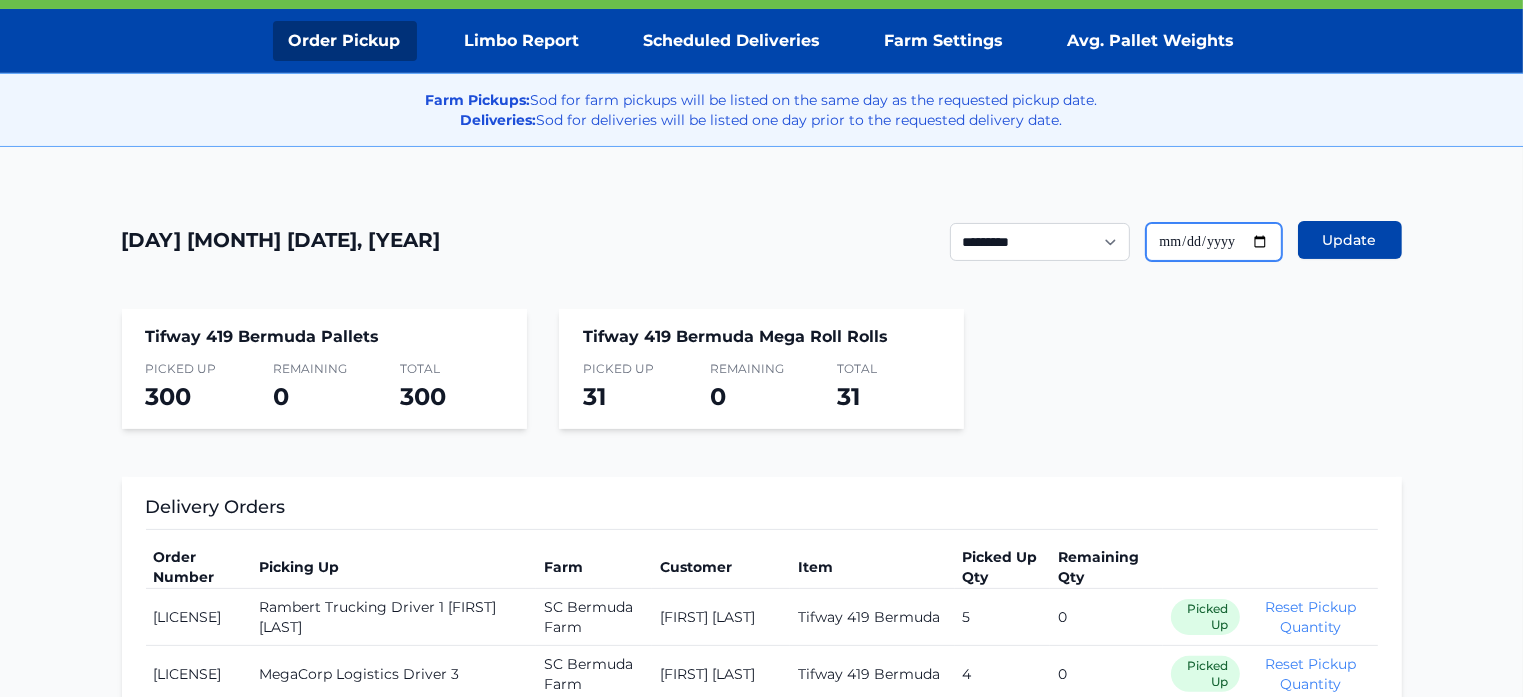 click on "**********" at bounding box center (1214, 242) 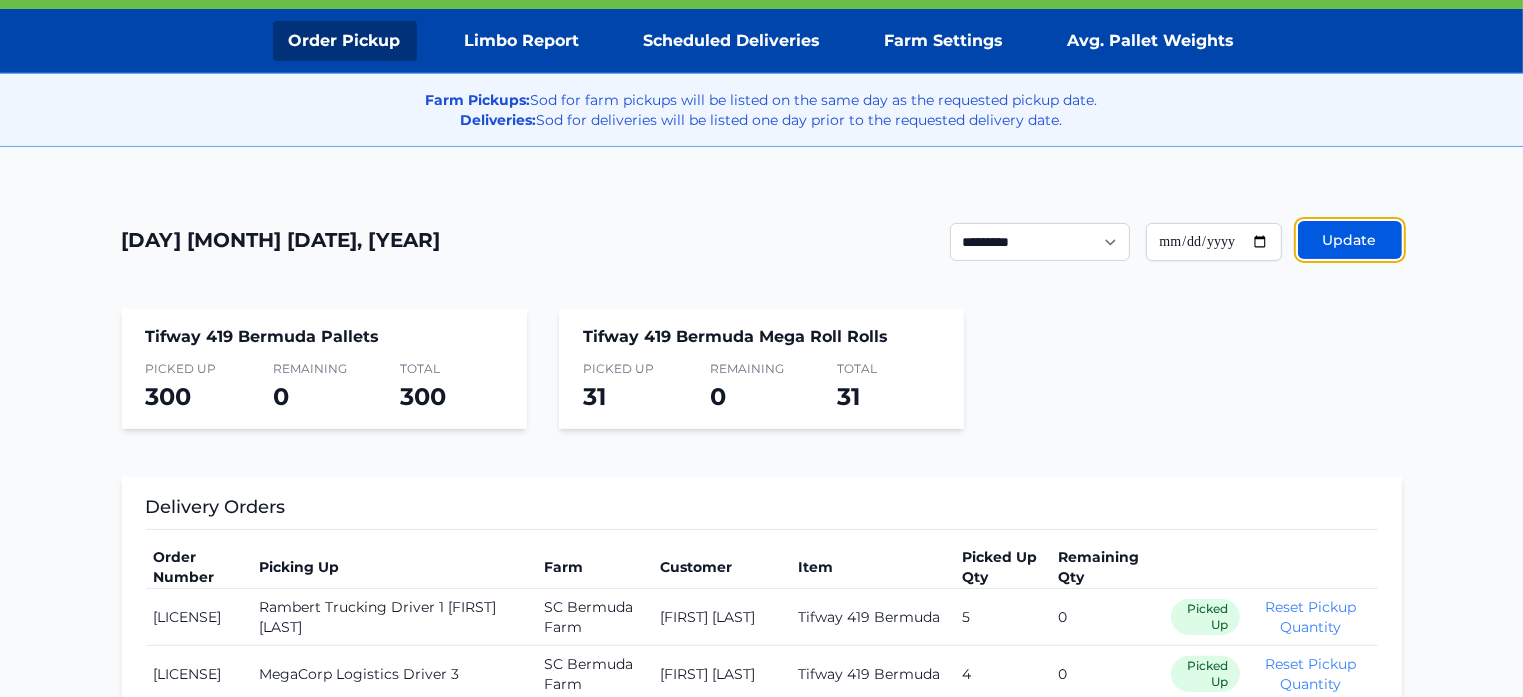 click on "Update" at bounding box center (1350, 240) 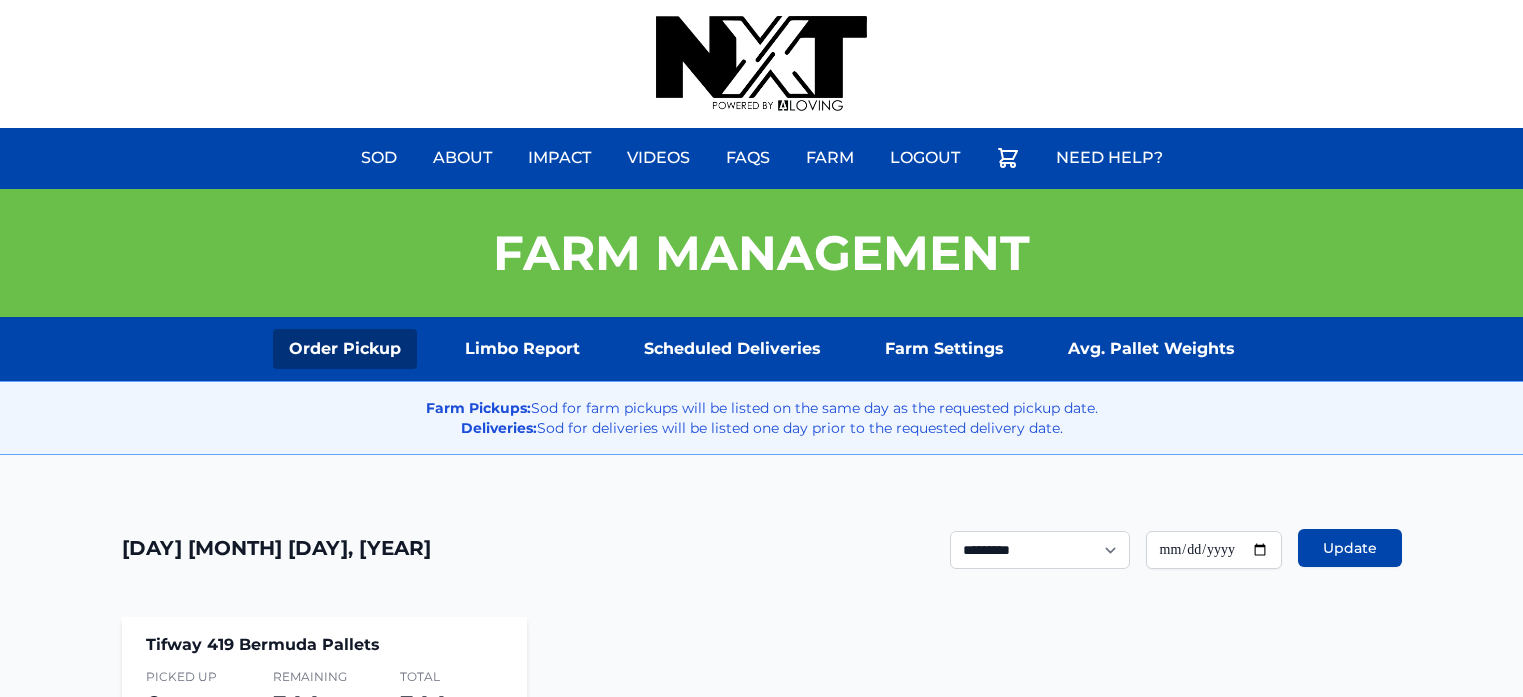 scroll, scrollTop: 0, scrollLeft: 0, axis: both 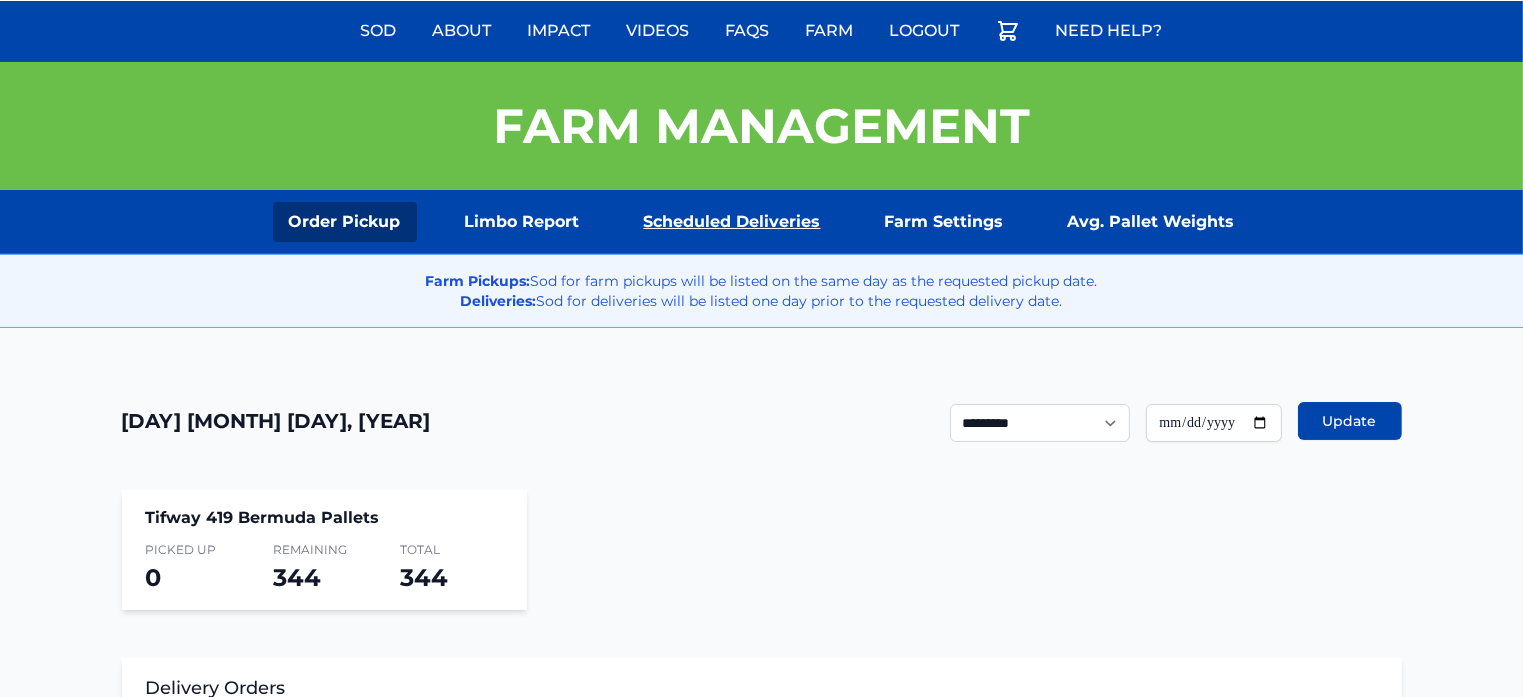 click on "Scheduled Deliveries" at bounding box center [732, 222] 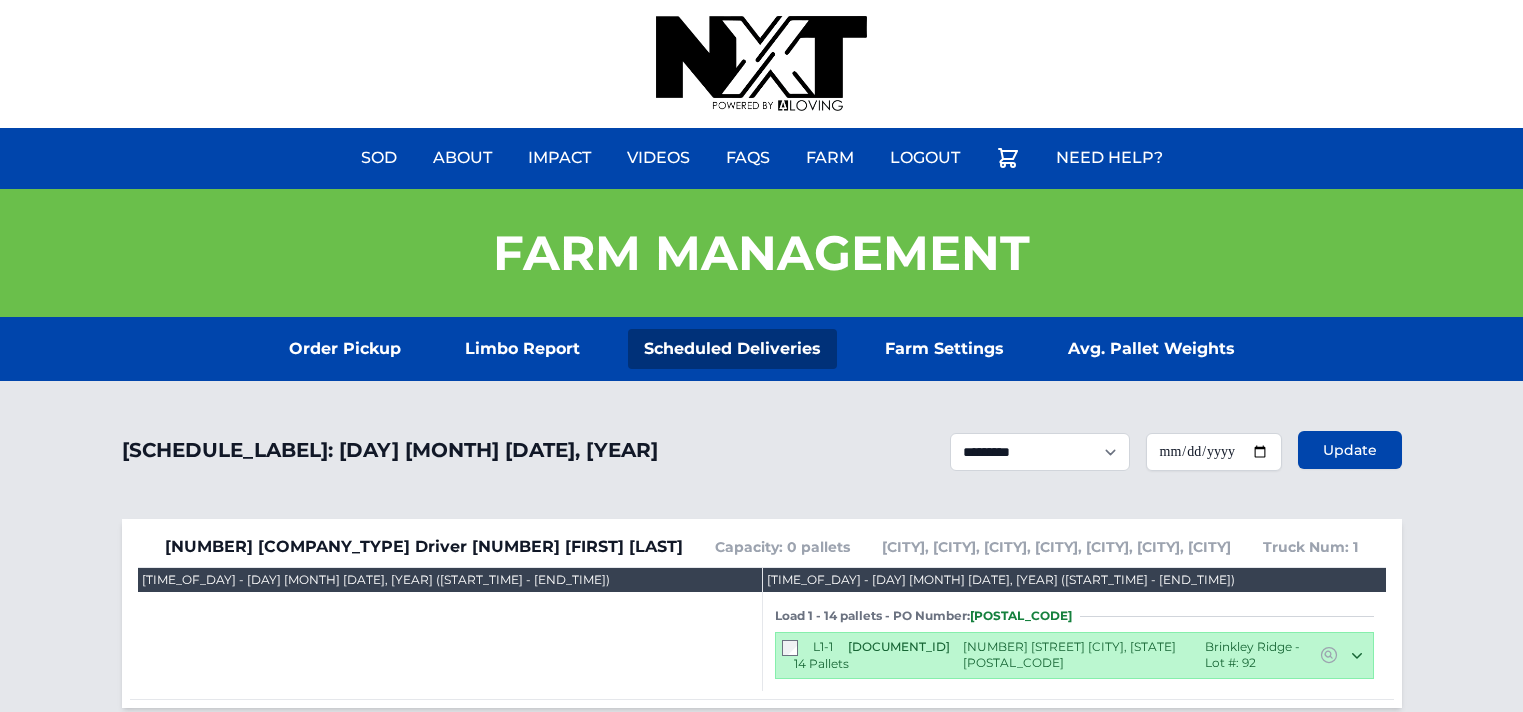 scroll, scrollTop: 404, scrollLeft: 0, axis: vertical 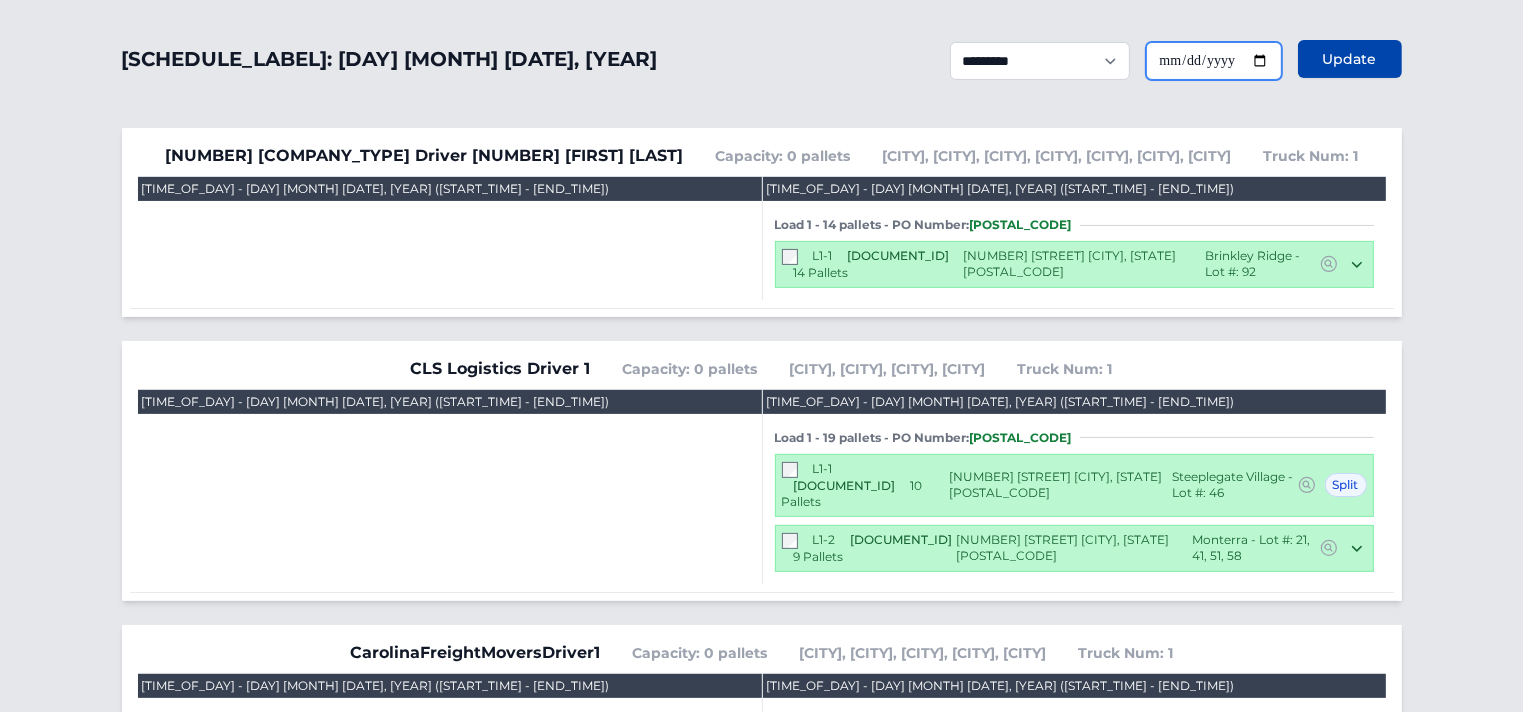 click on "**********" at bounding box center (1214, 61) 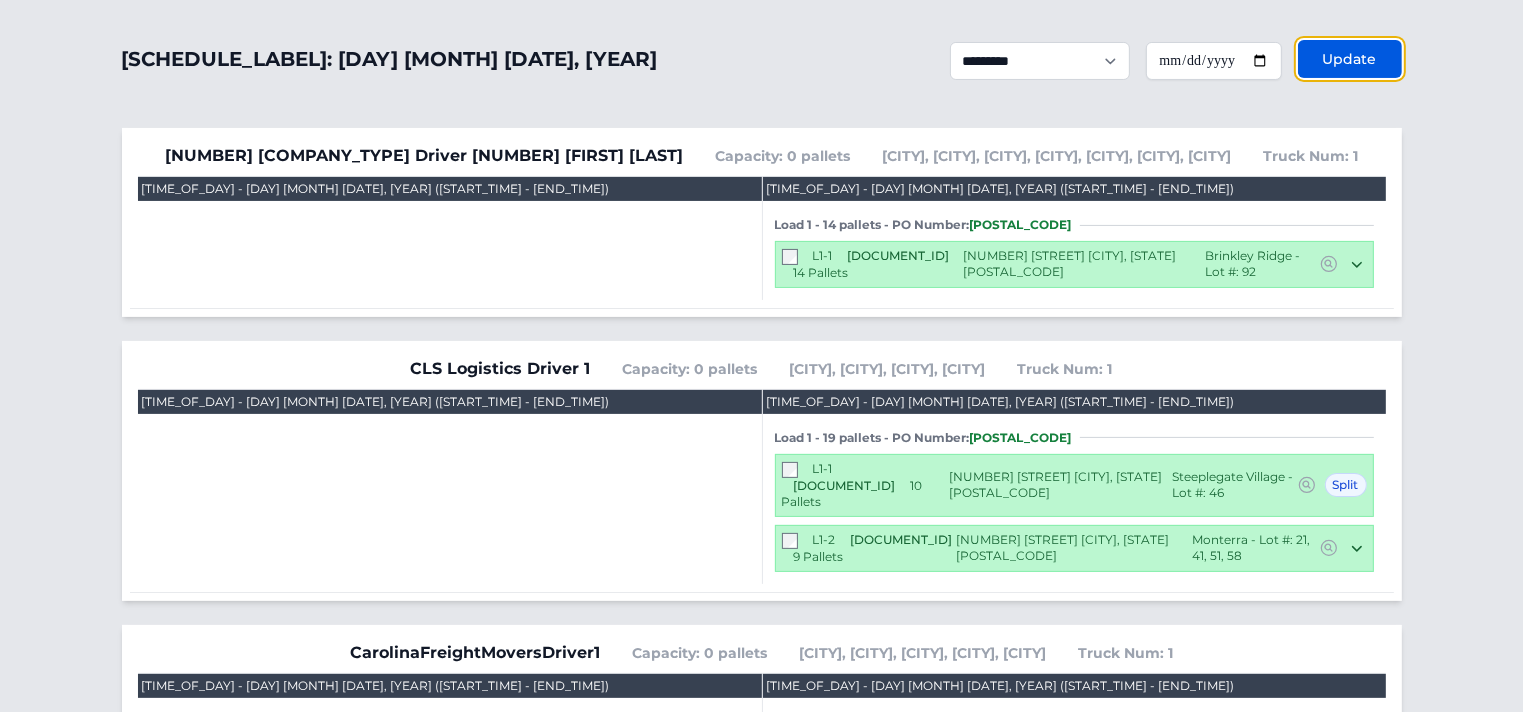 click on "Update" at bounding box center (1350, 59) 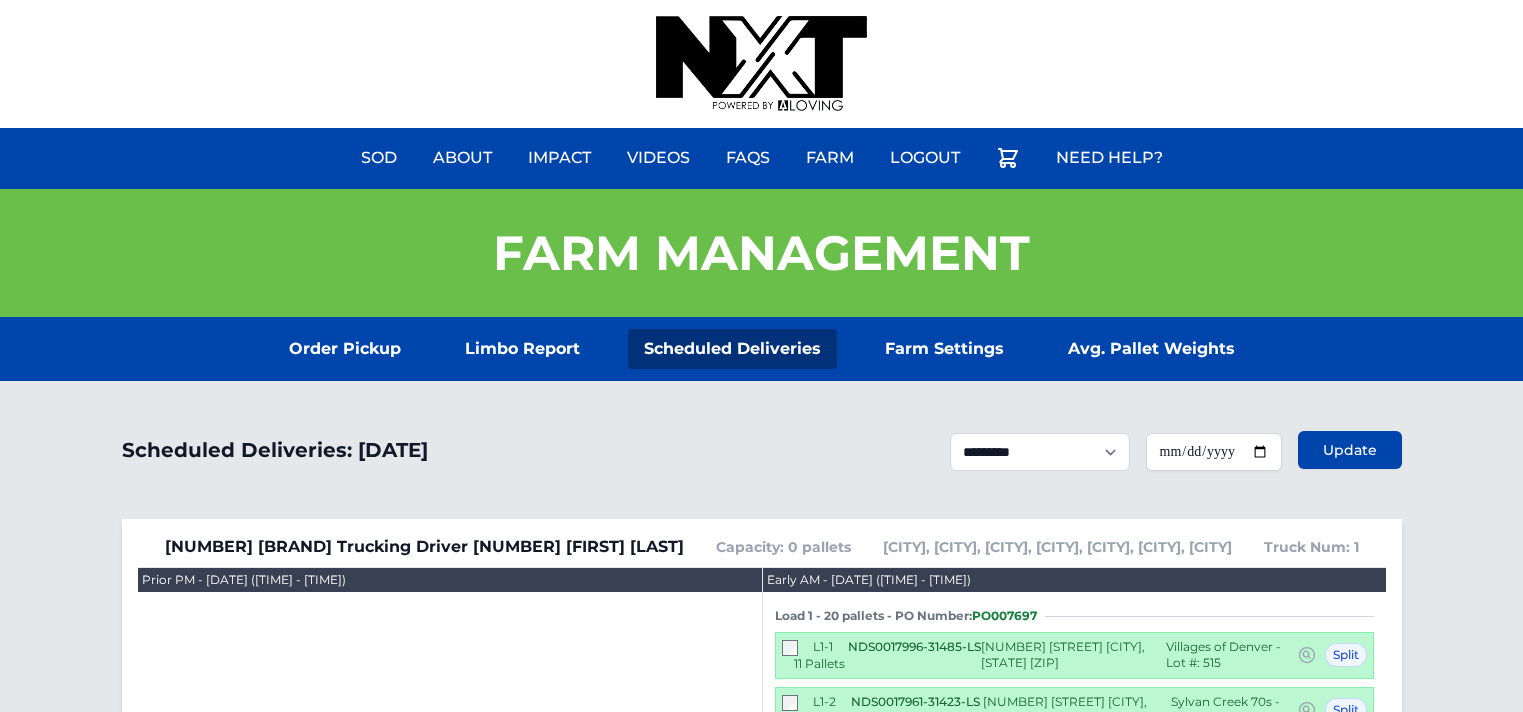 scroll, scrollTop: 0, scrollLeft: 0, axis: both 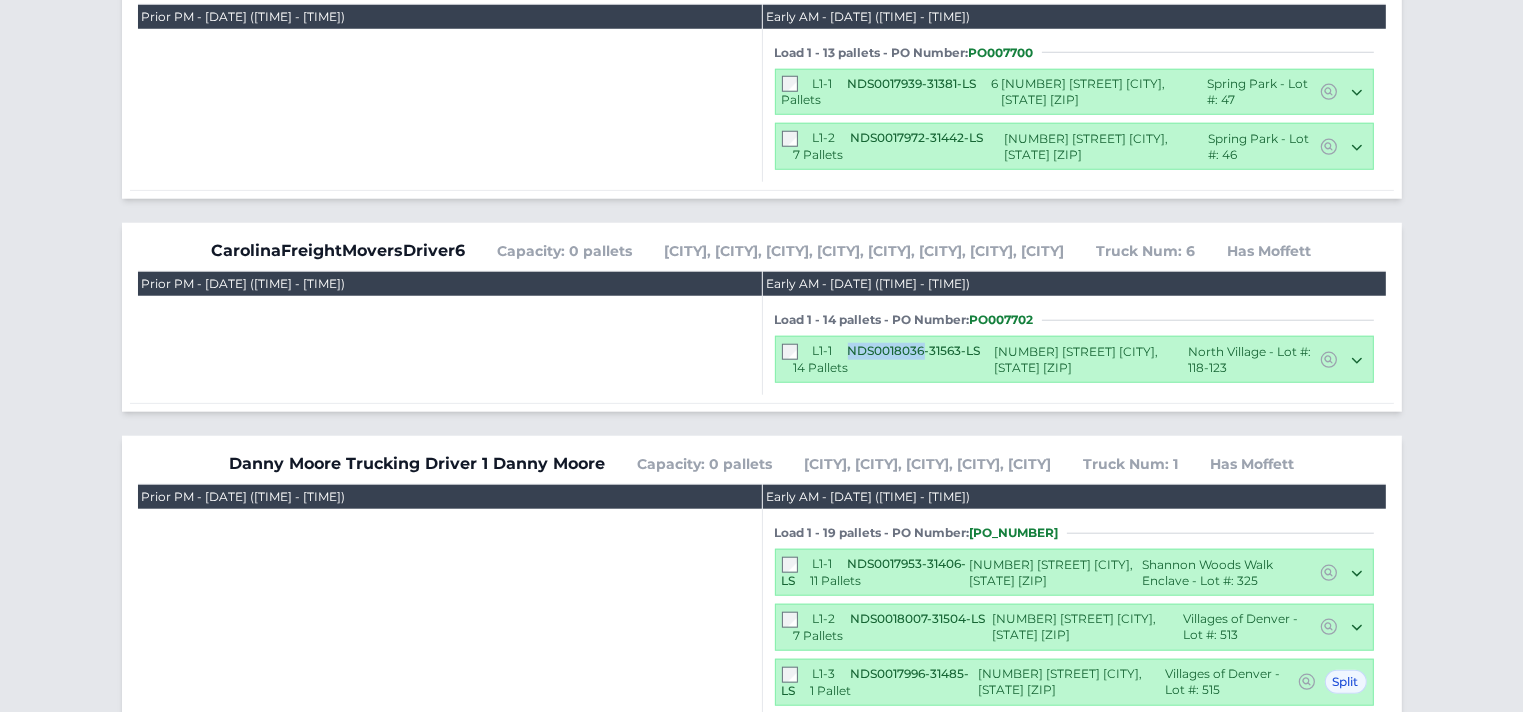 drag, startPoint x: 921, startPoint y: 357, endPoint x: 847, endPoint y: 363, distance: 74.24284 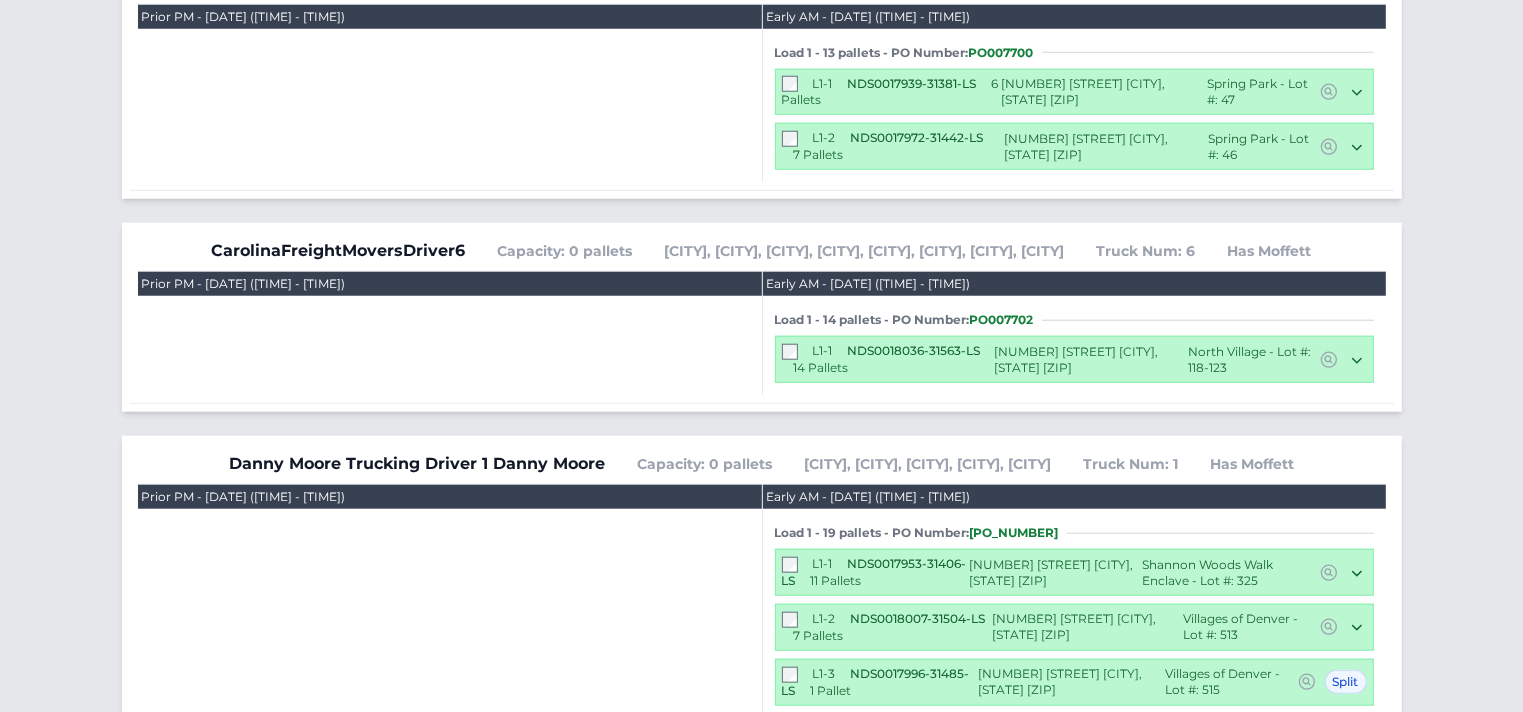 click on "[ID]
[ID]
[NUMBER] [UNITS]" at bounding box center (888, 359) 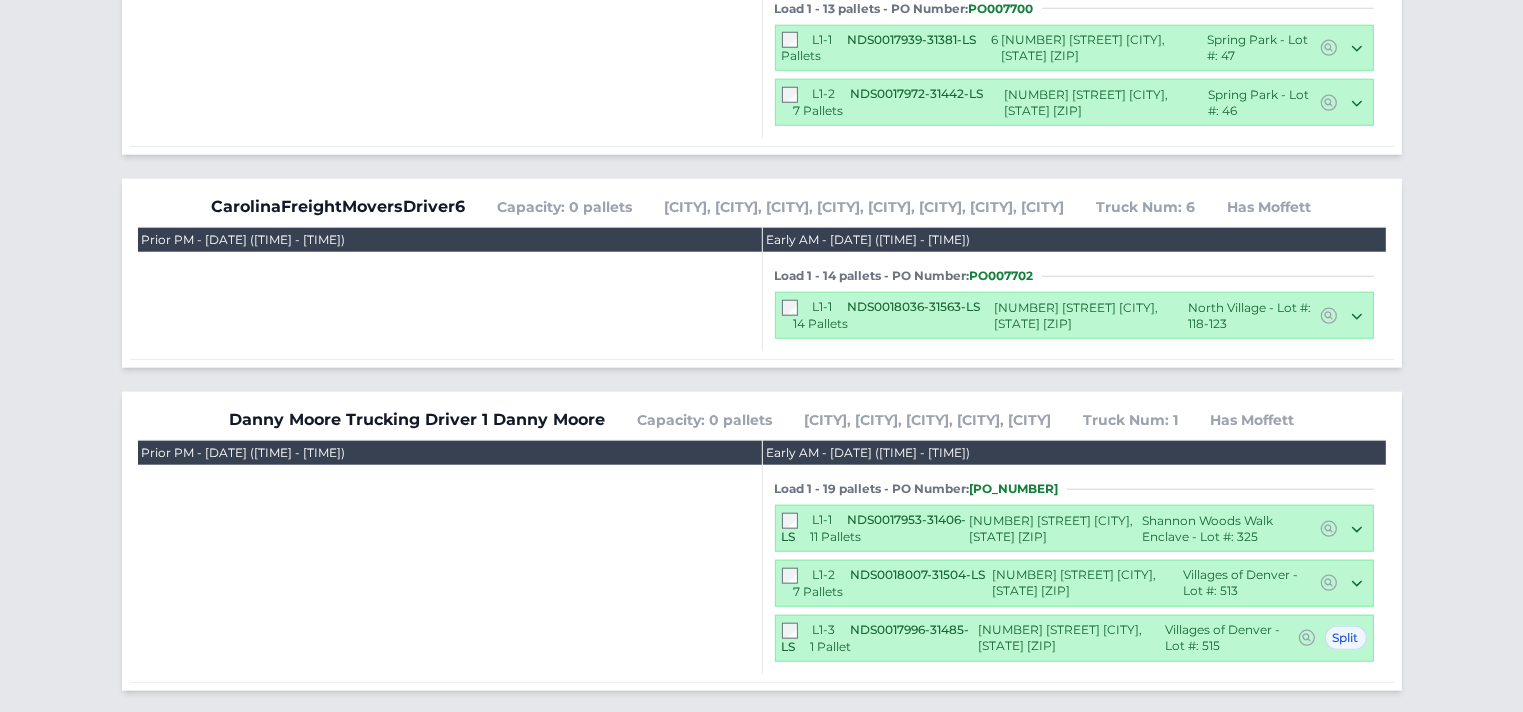 scroll, scrollTop: 1892, scrollLeft: 0, axis: vertical 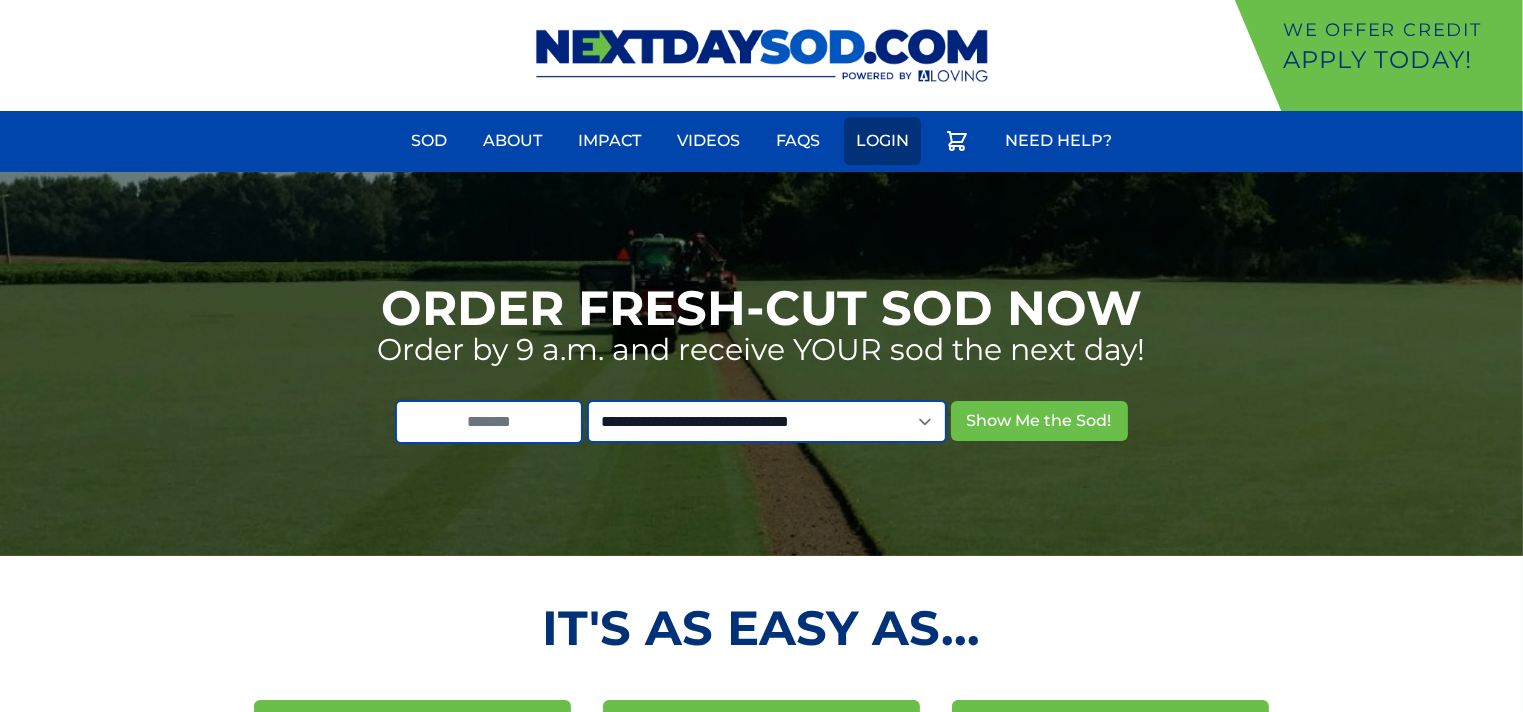 click on "Login" at bounding box center [882, 141] 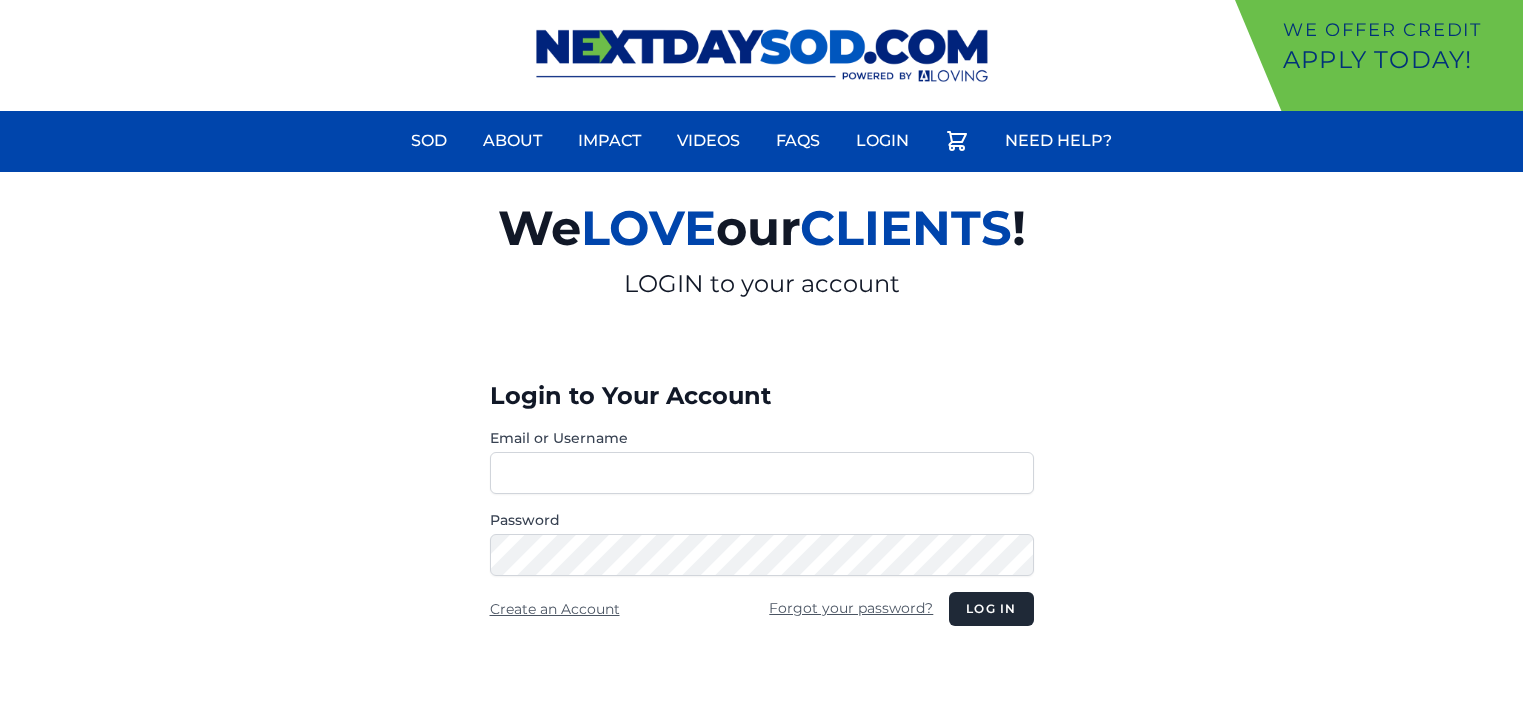 scroll, scrollTop: 0, scrollLeft: 0, axis: both 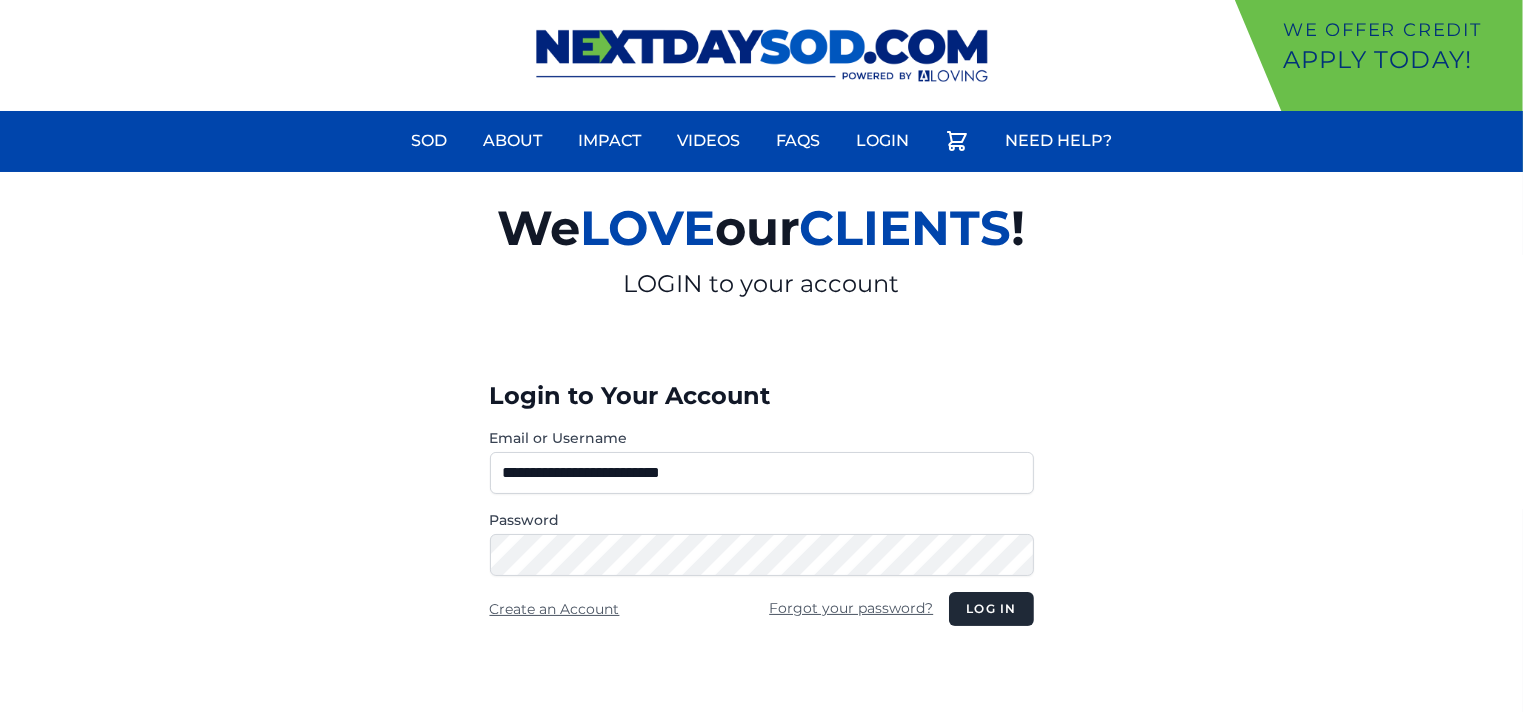 click on "**********" at bounding box center (762, 473) 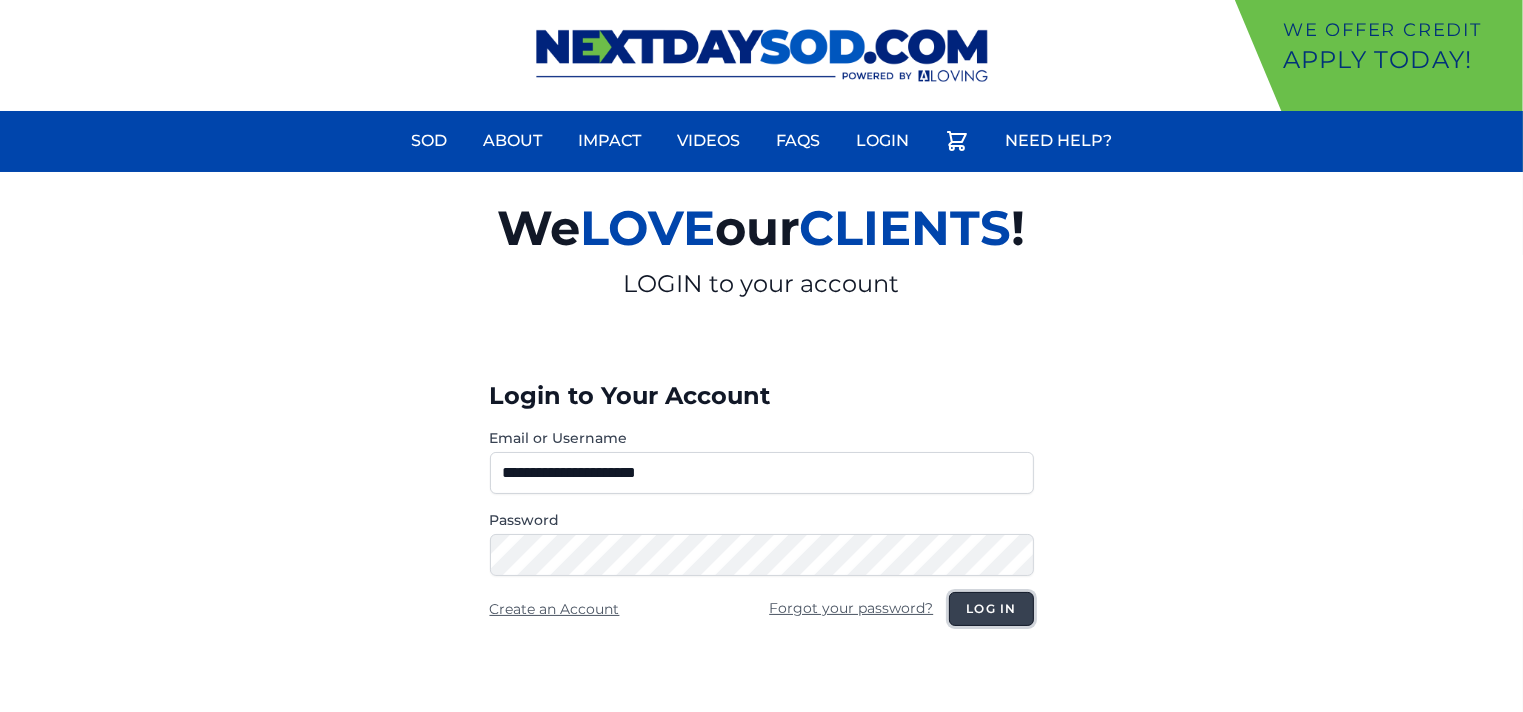 click on "Log in" at bounding box center [991, 609] 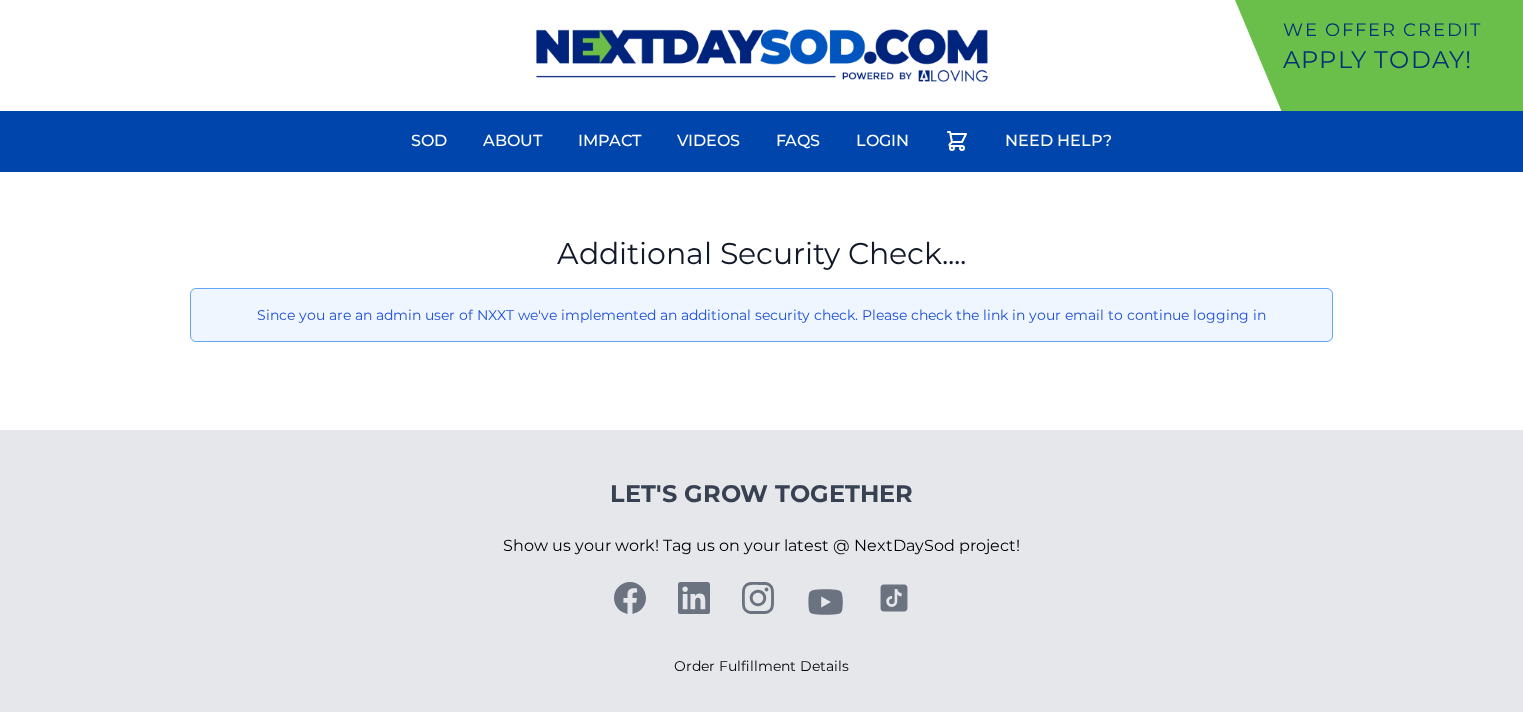 scroll, scrollTop: 0, scrollLeft: 0, axis: both 